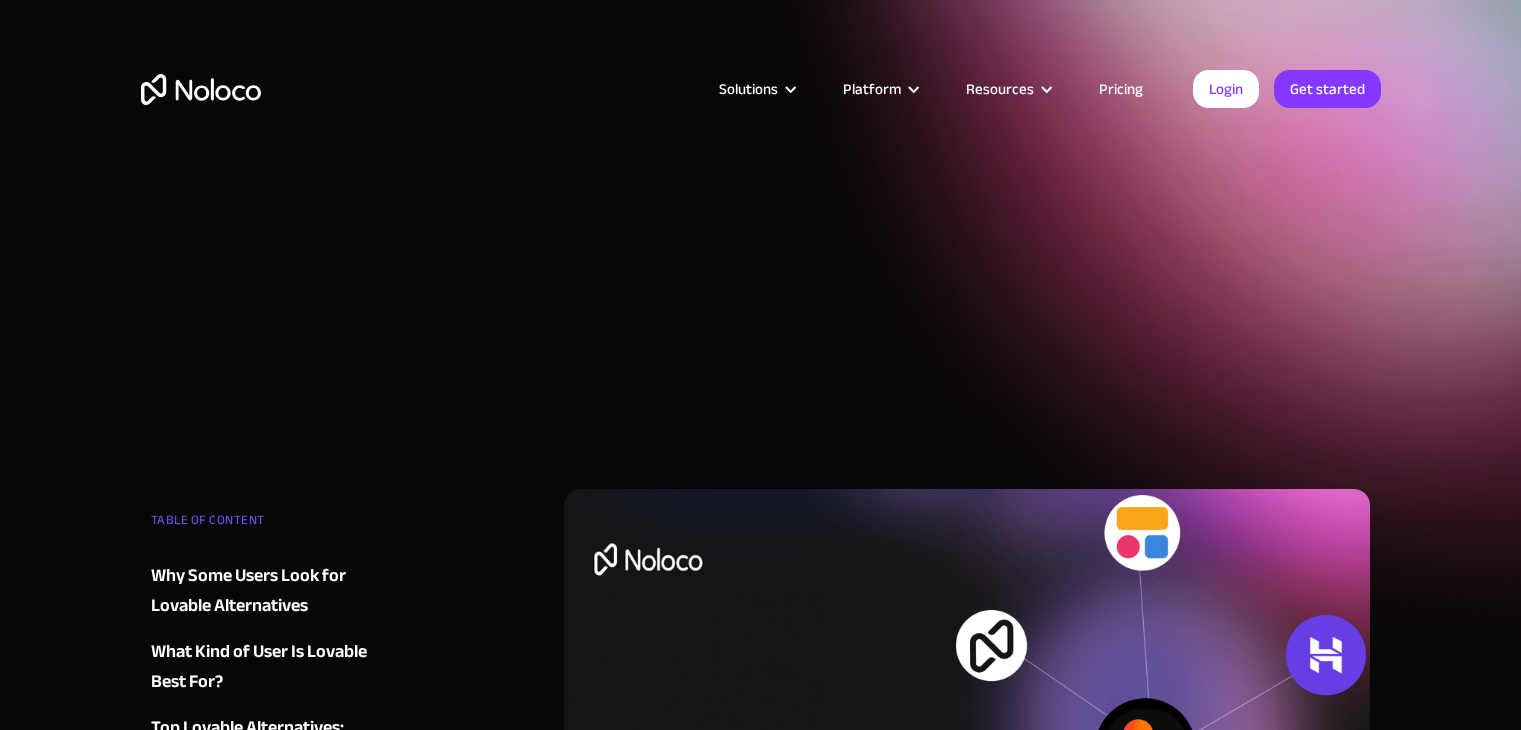 scroll, scrollTop: 0, scrollLeft: 0, axis: both 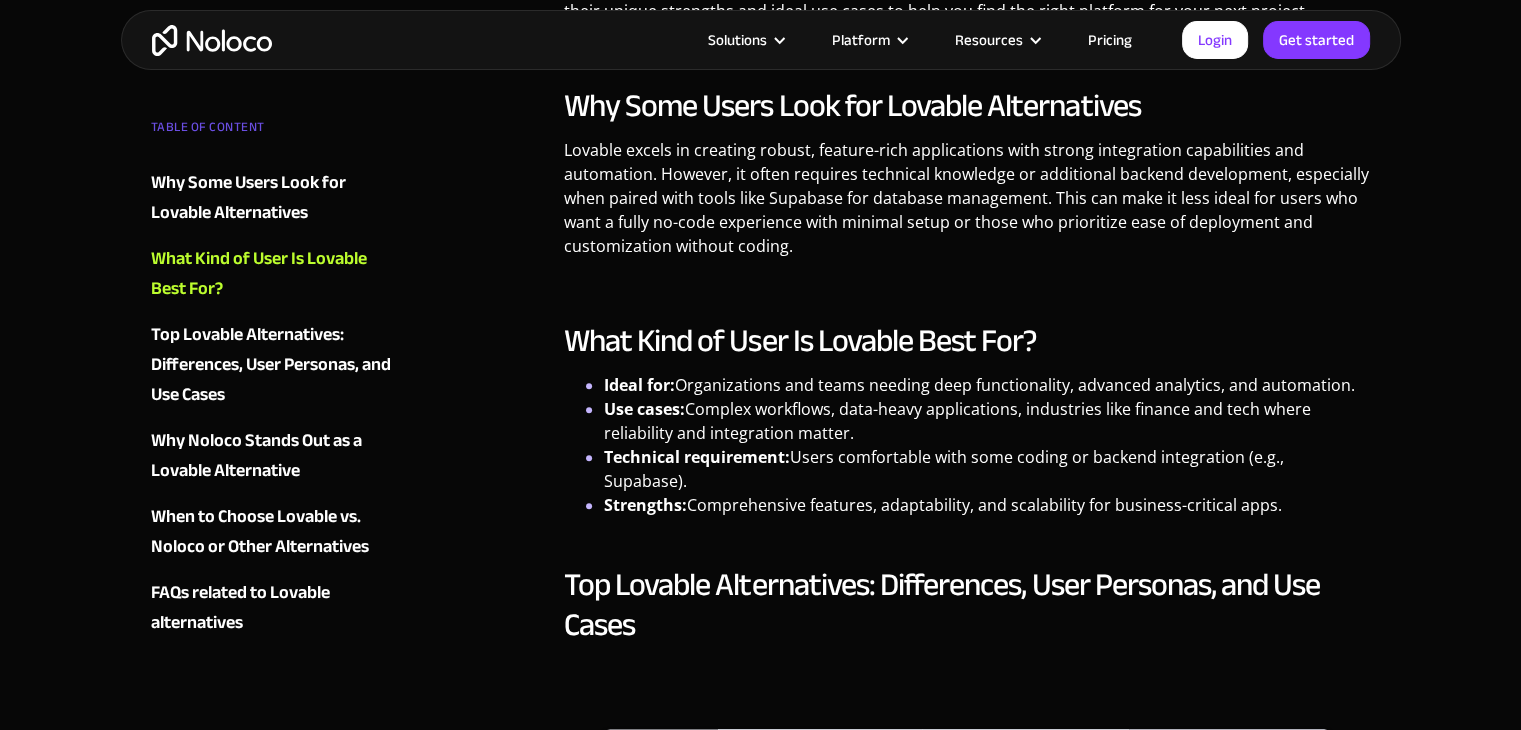 click on "Pricing" at bounding box center (1110, 40) 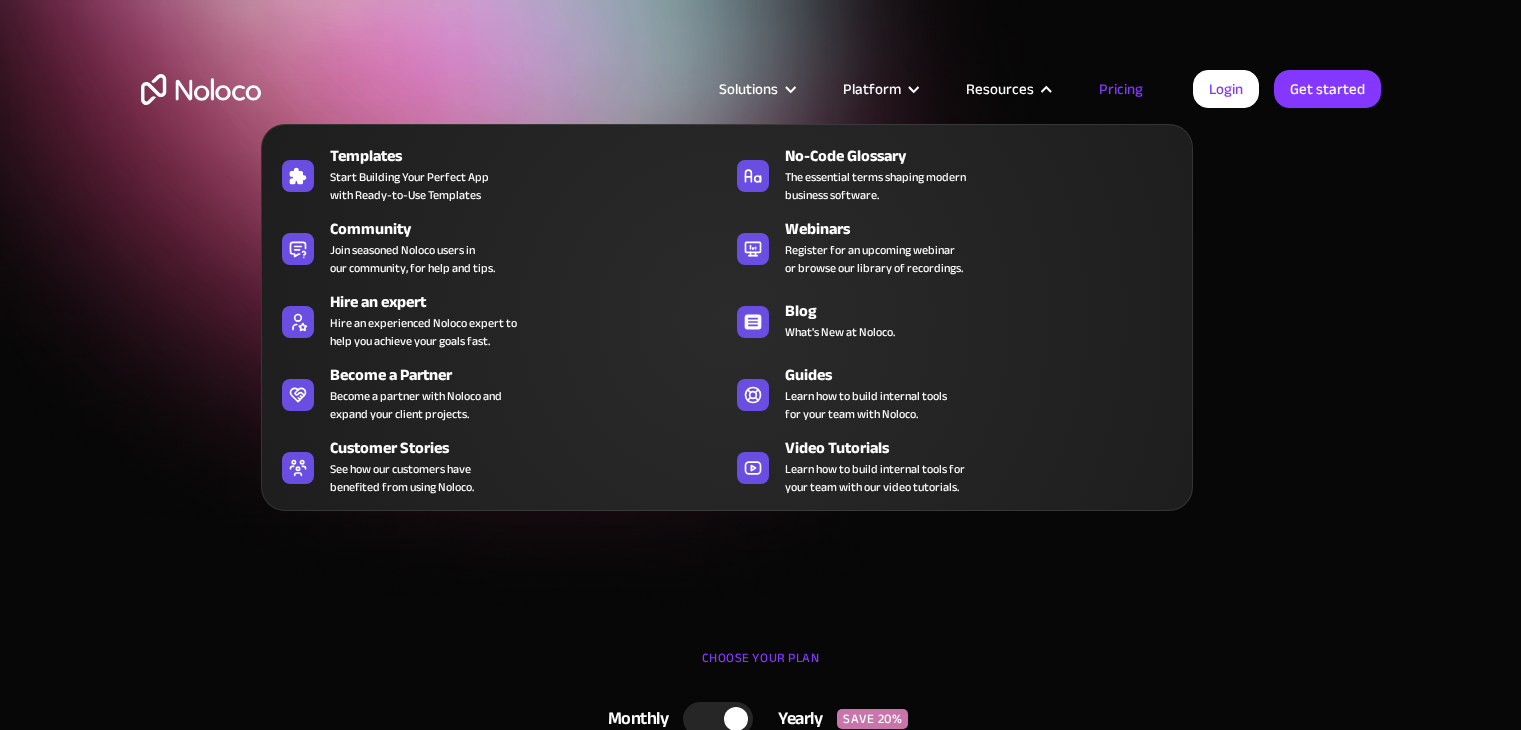 scroll, scrollTop: 0, scrollLeft: 0, axis: both 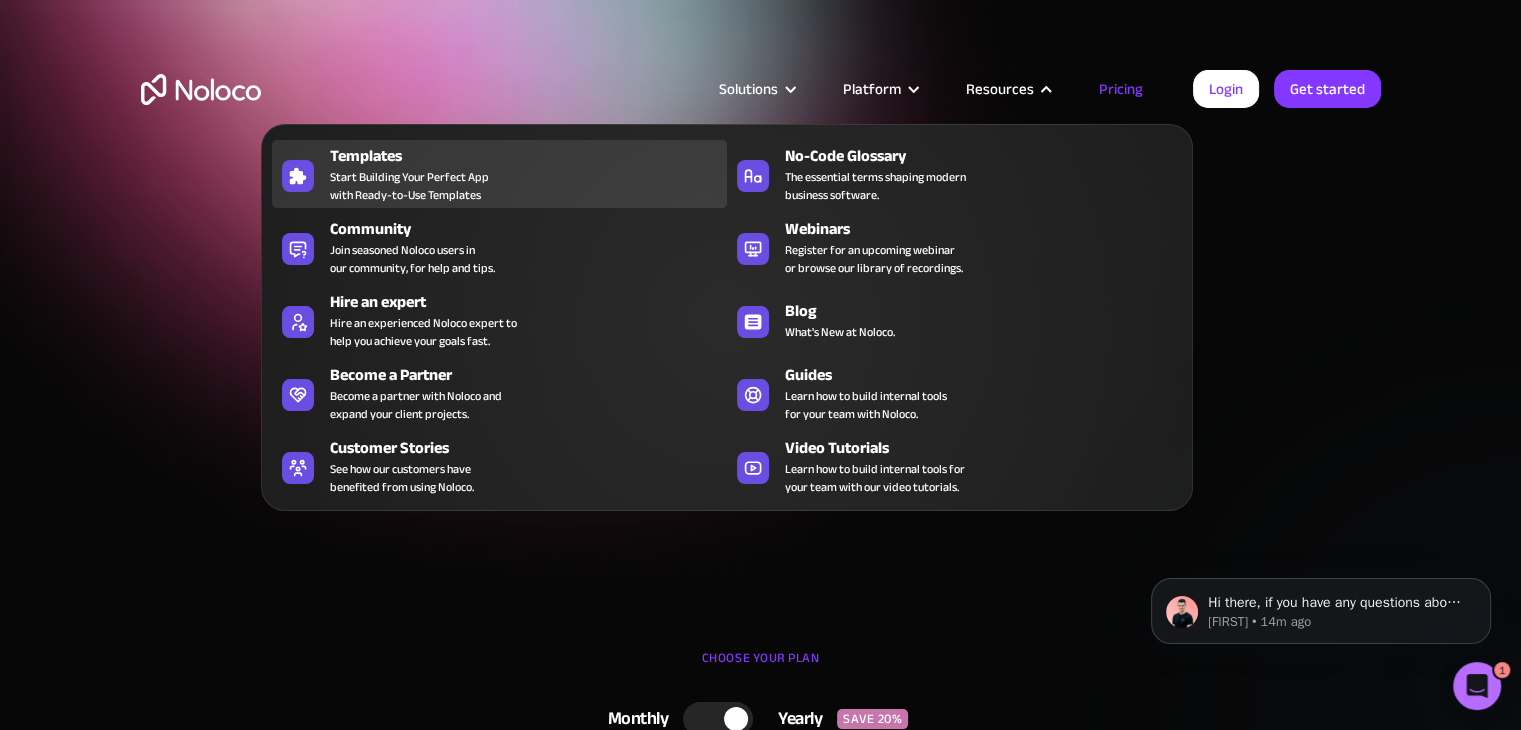 click on "Start Building Your Perfect App with Ready-to-Use Templates" at bounding box center (409, 186) 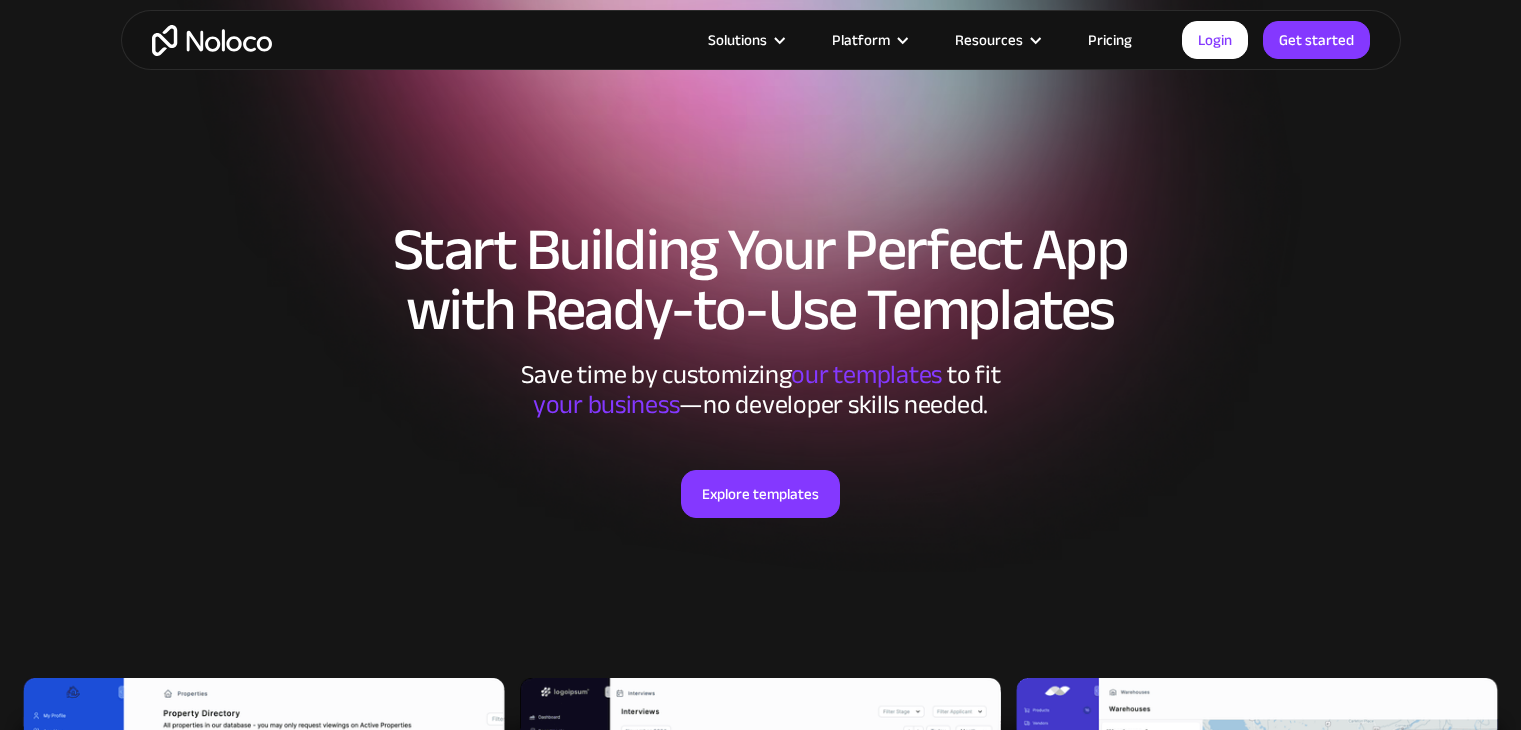 scroll, scrollTop: 10, scrollLeft: 0, axis: vertical 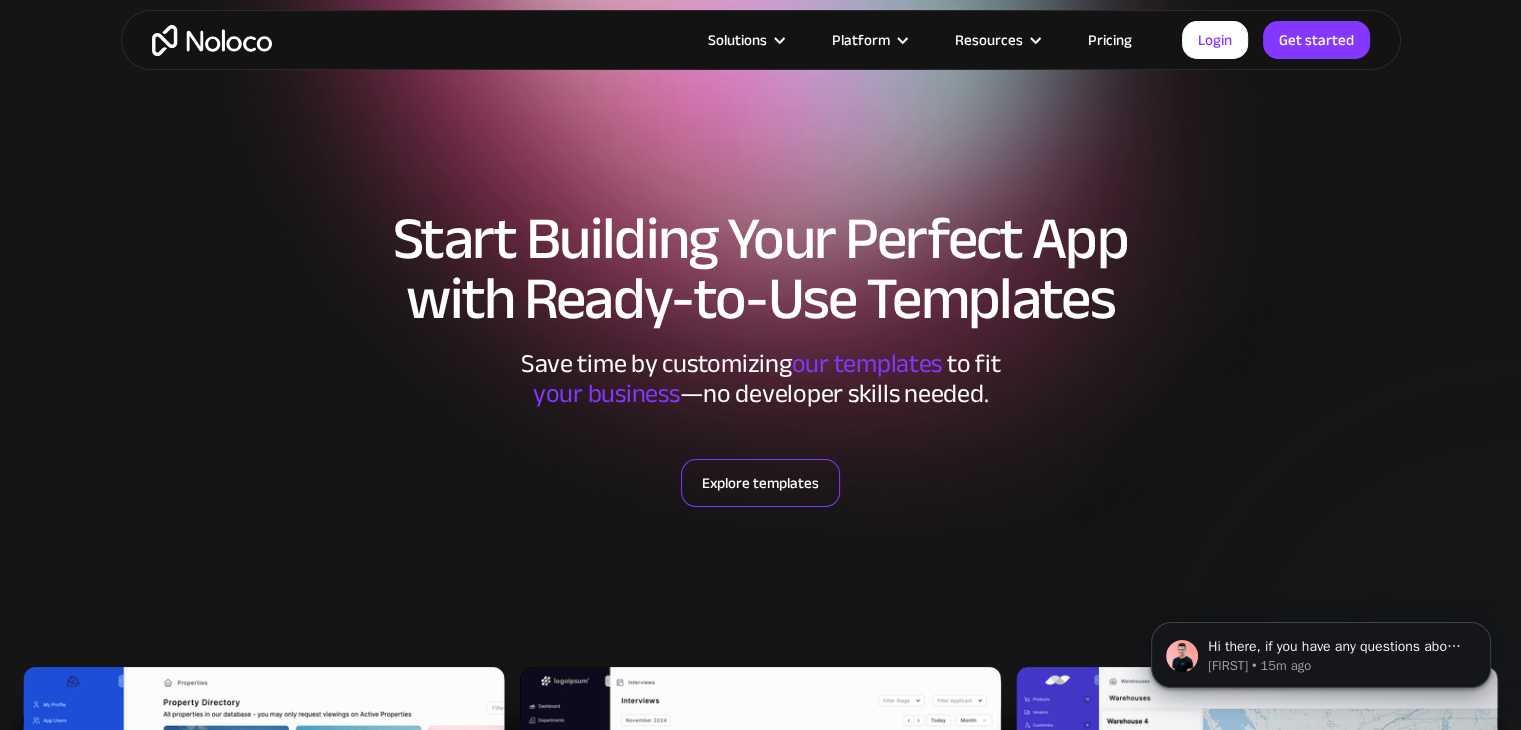 click on "Explore templates" at bounding box center [760, 483] 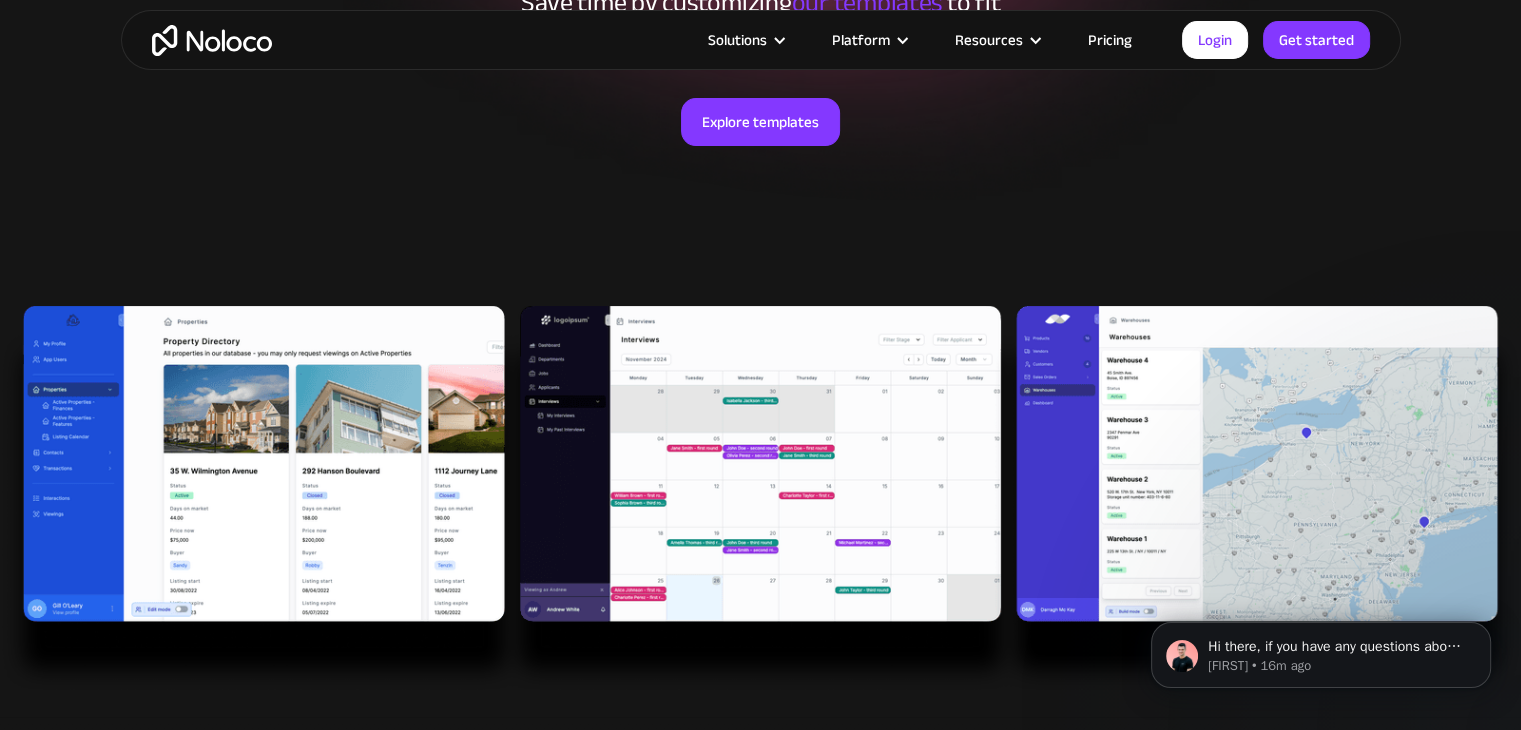 scroll, scrollTop: 0, scrollLeft: 0, axis: both 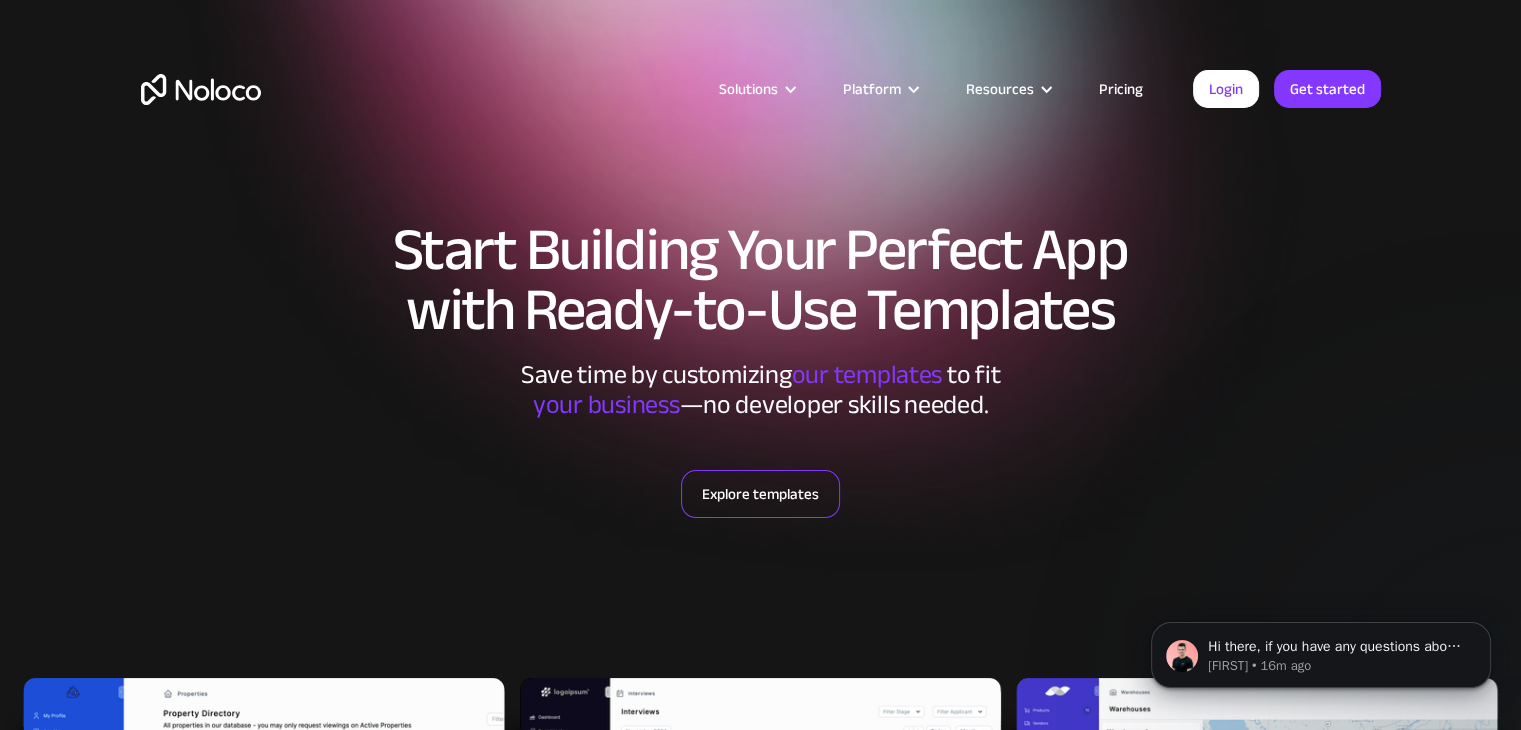 click on "Explore templates" at bounding box center (760, 494) 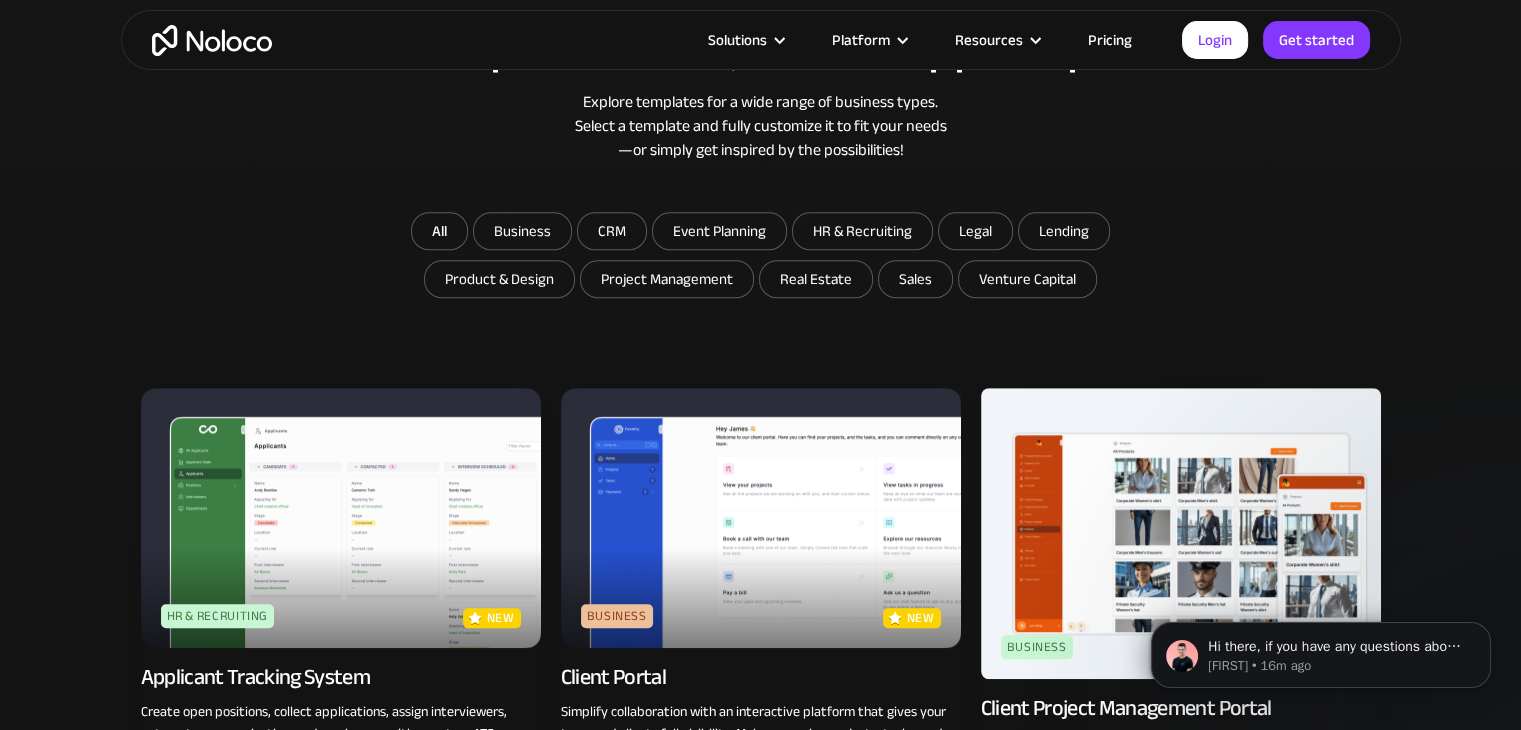 scroll, scrollTop: 1088, scrollLeft: 0, axis: vertical 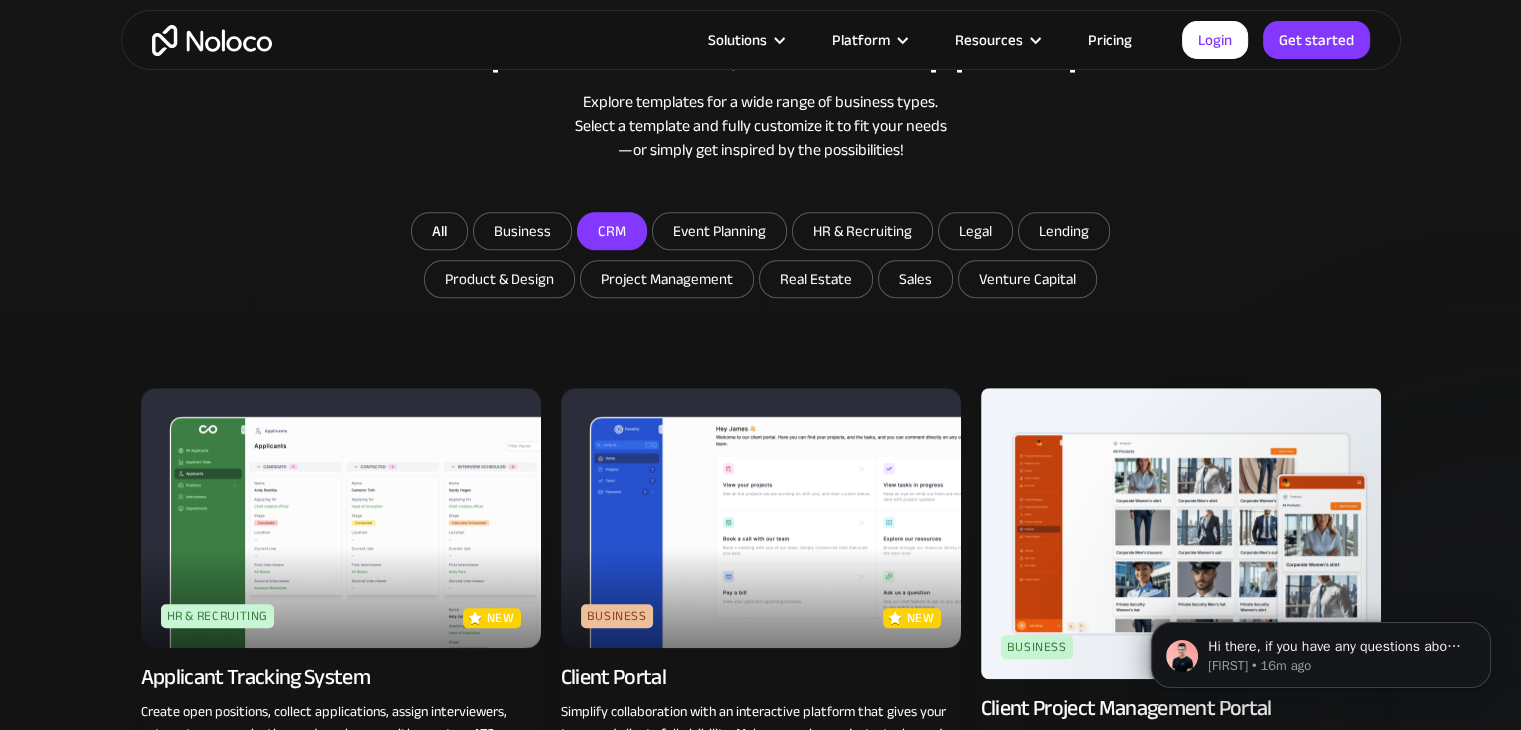 click on "CRM" at bounding box center (522, 231) 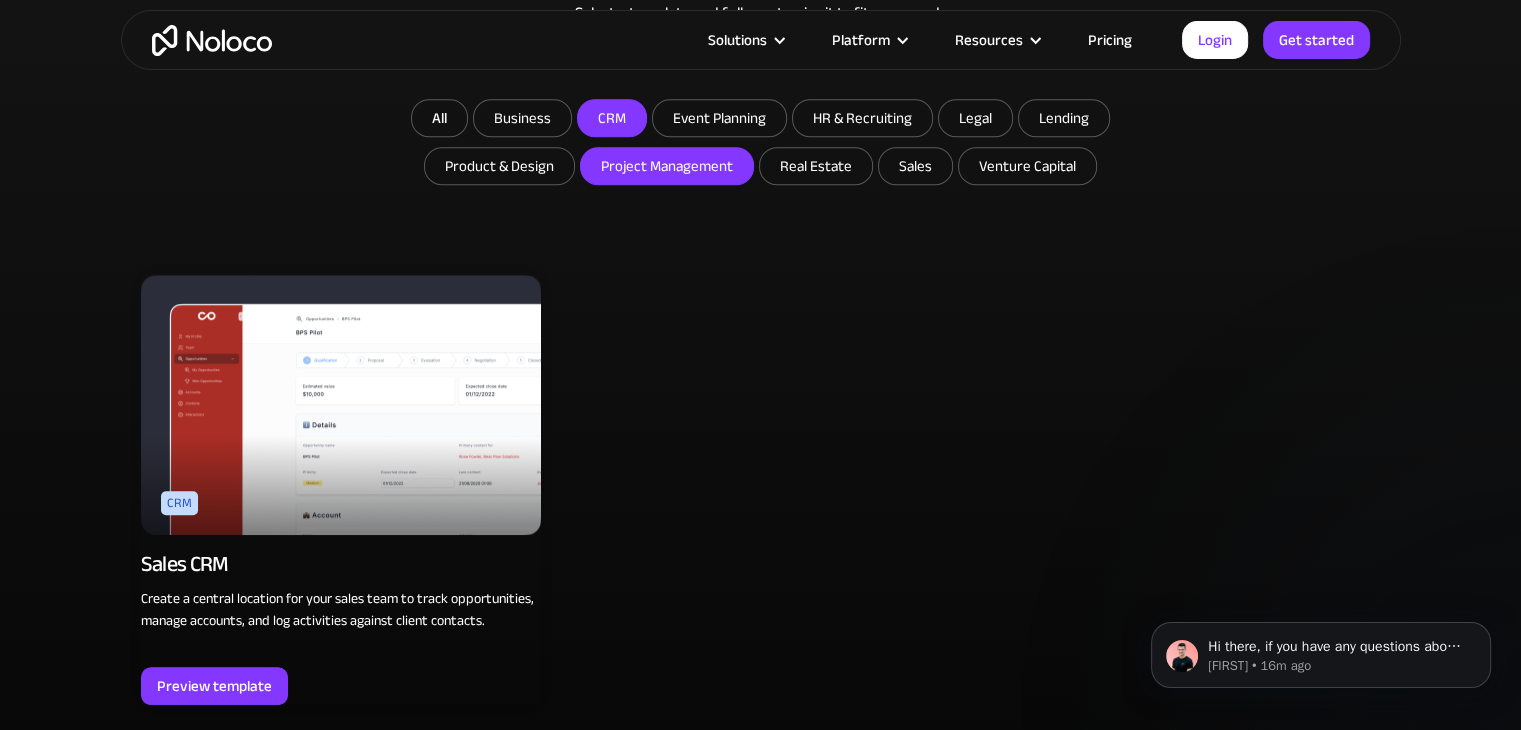 scroll, scrollTop: 1200, scrollLeft: 0, axis: vertical 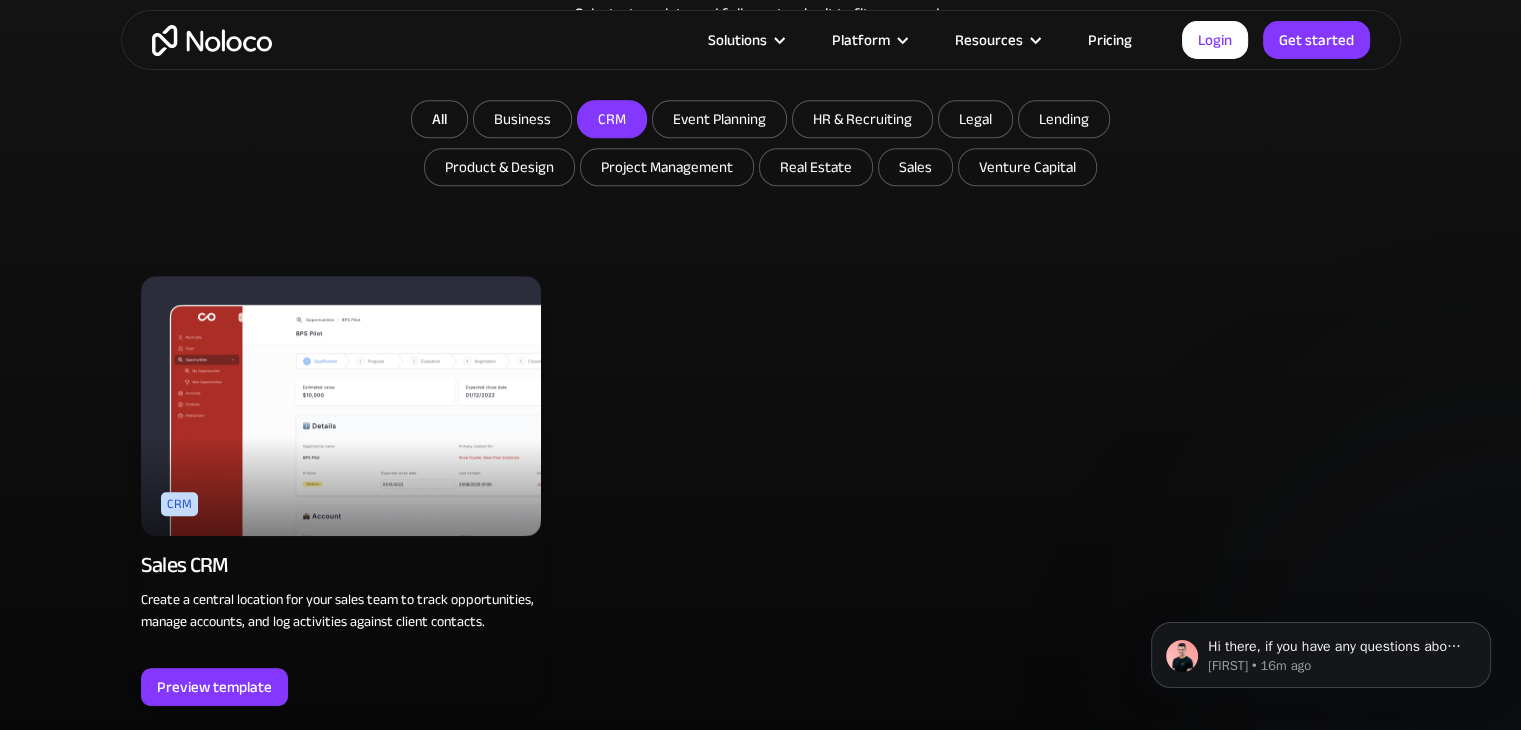 click at bounding box center (341, 406) 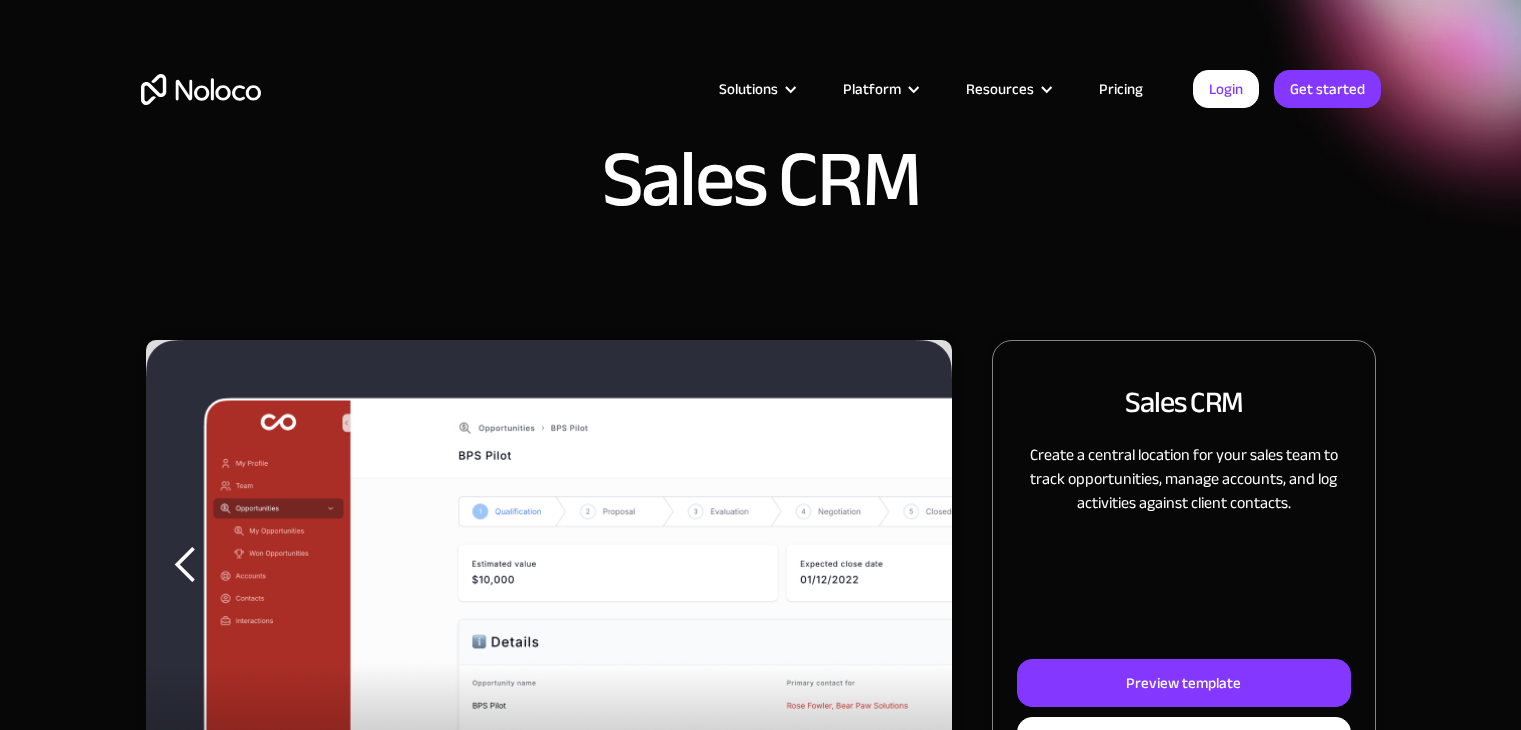 scroll, scrollTop: 0, scrollLeft: 0, axis: both 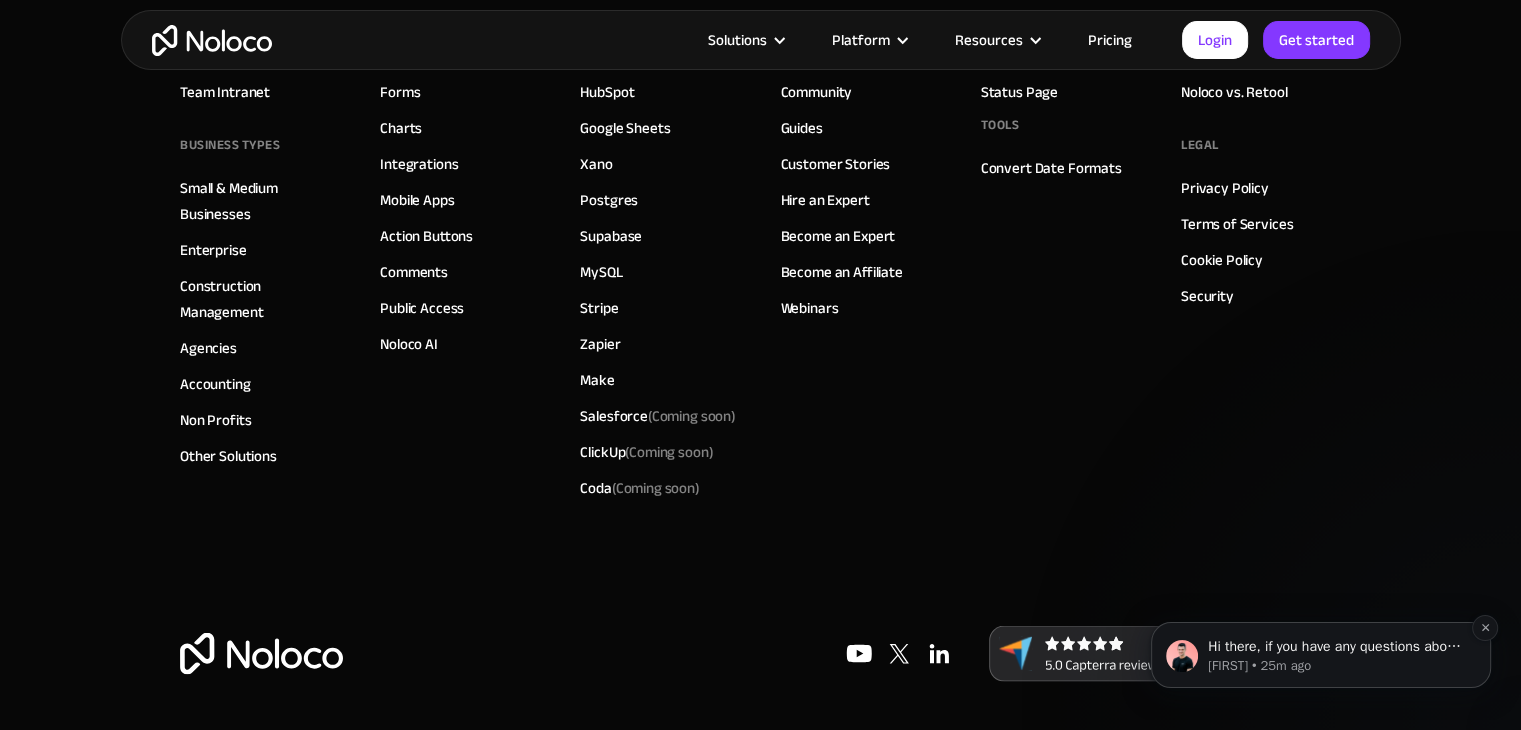 click on "Hi there, if you have any questions about our pricing, just let us know! Darragh" at bounding box center (1337, 647) 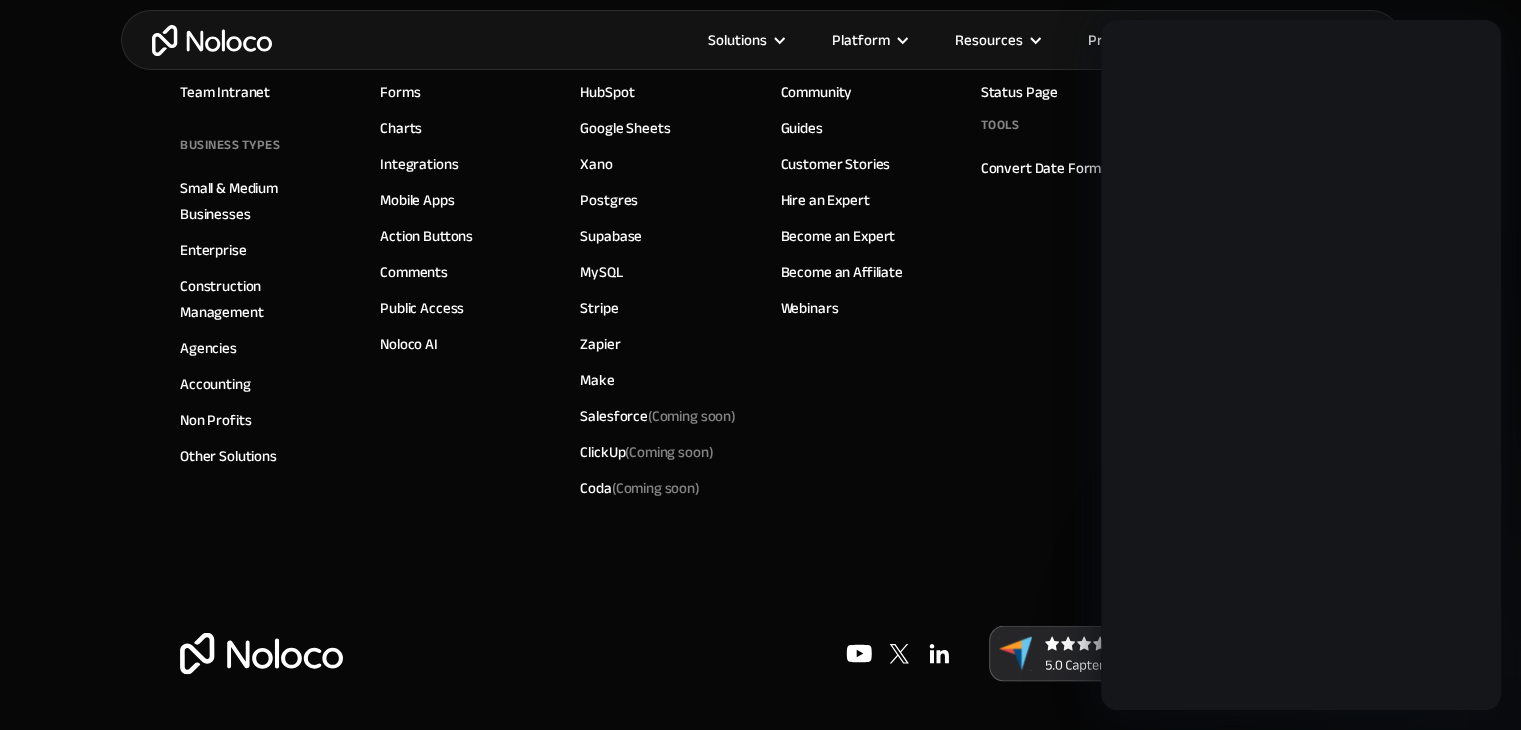 scroll, scrollTop: 0, scrollLeft: 0, axis: both 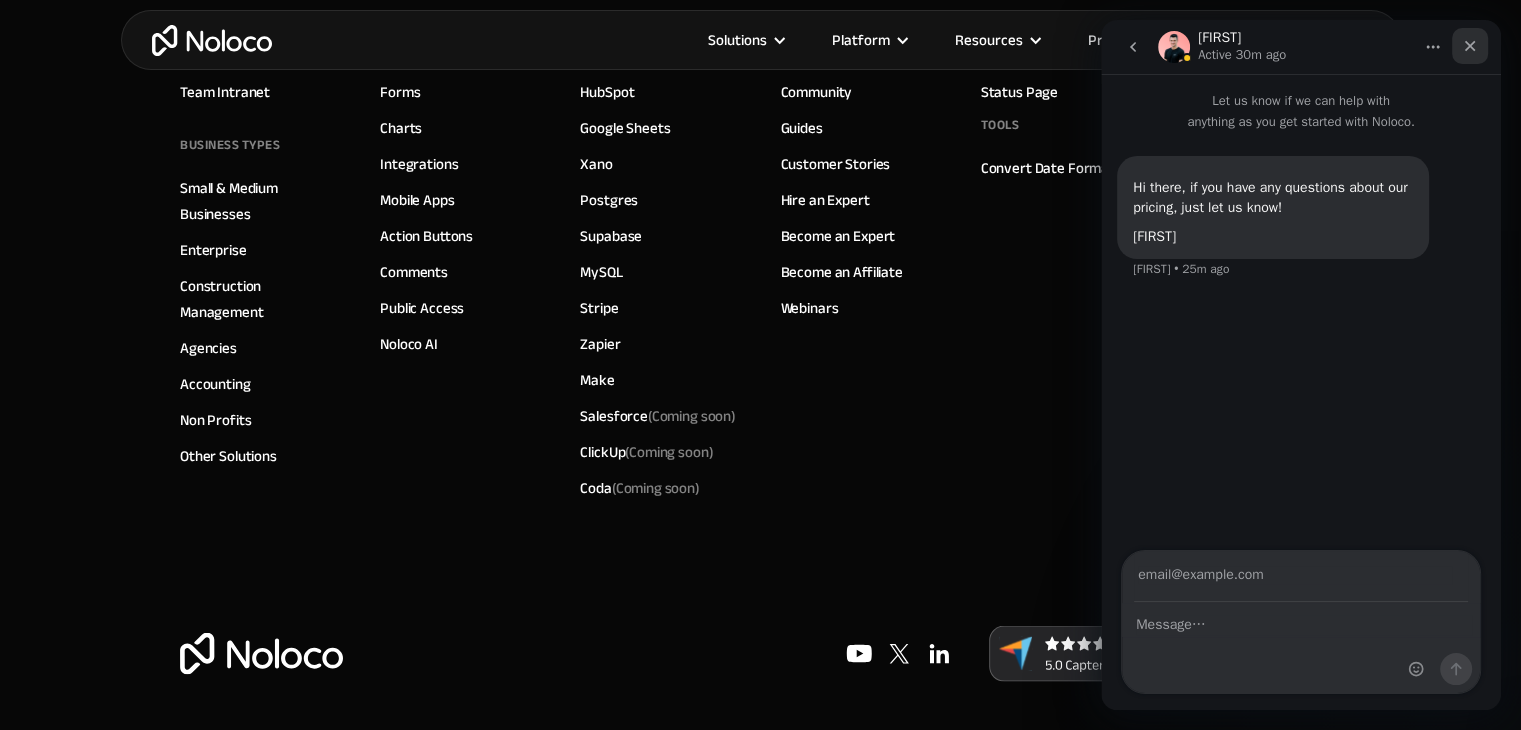 click 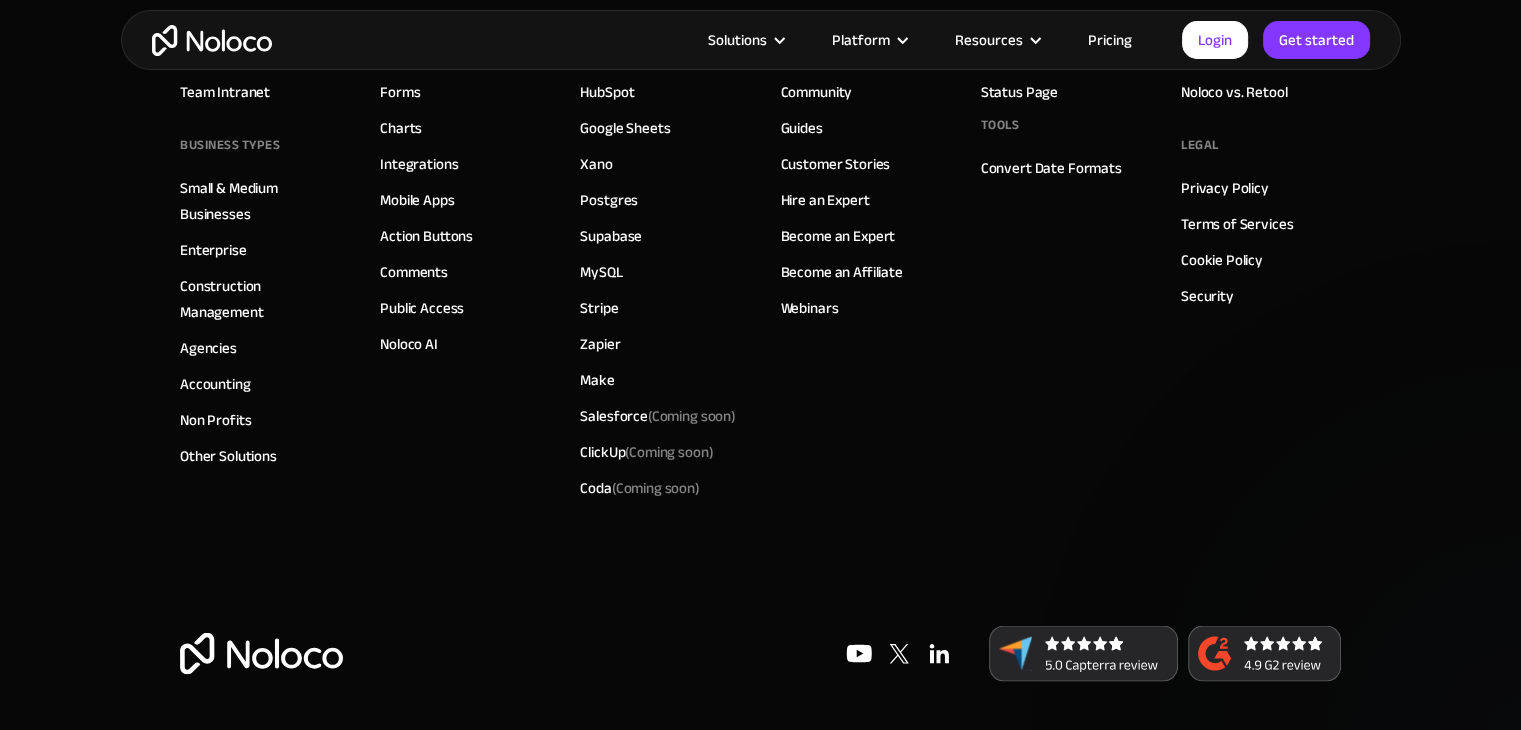 scroll, scrollTop: 0, scrollLeft: 0, axis: both 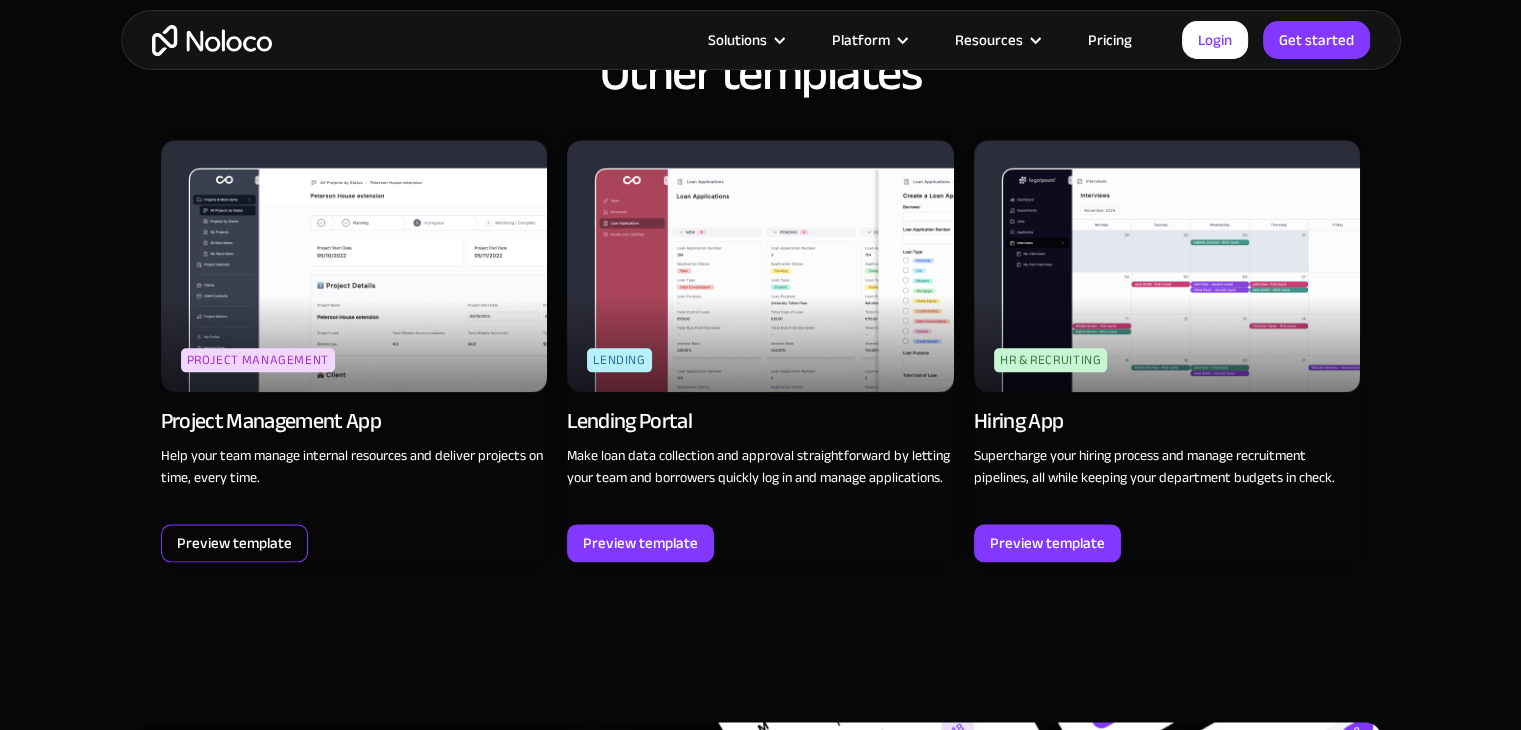 click on "Preview template" at bounding box center [234, 543] 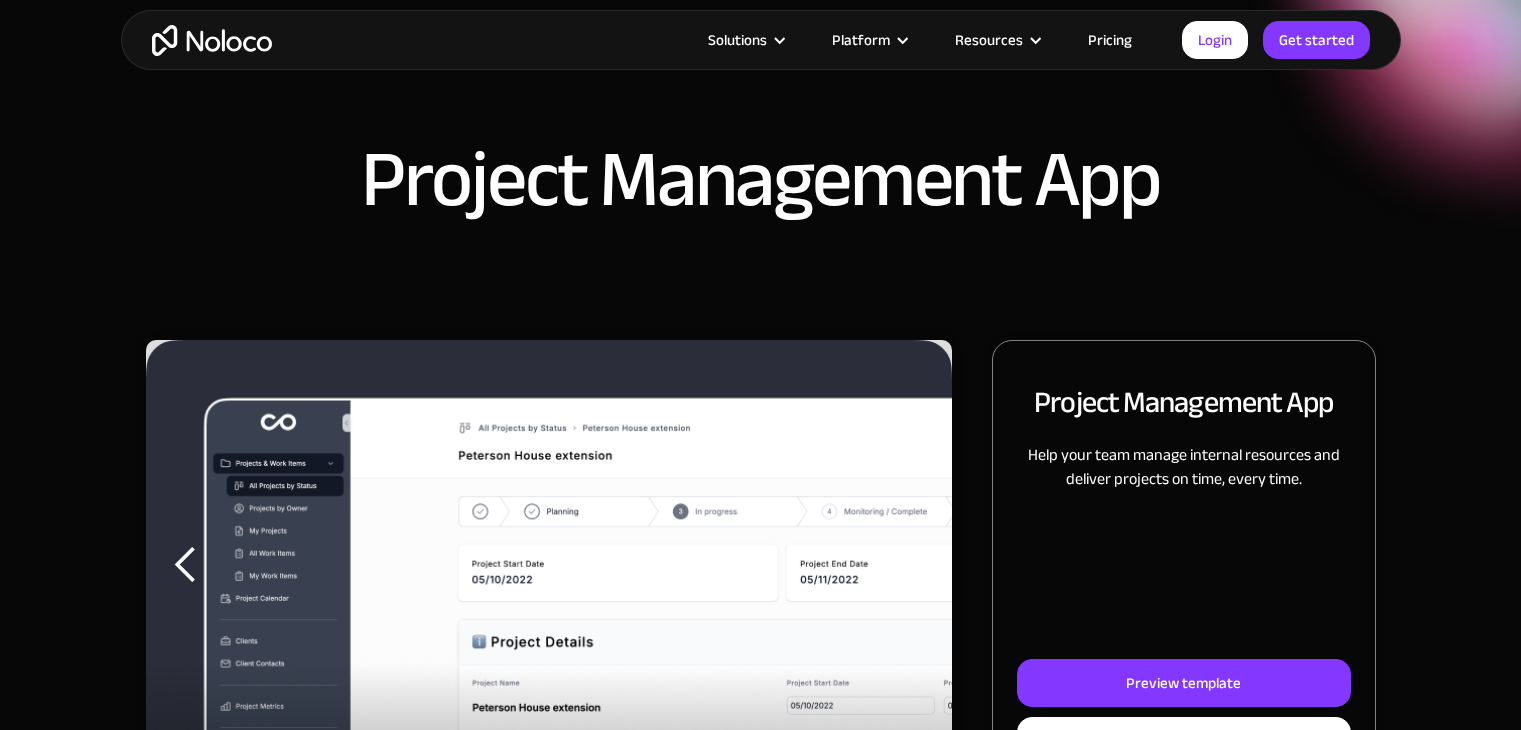 scroll, scrollTop: 318, scrollLeft: 0, axis: vertical 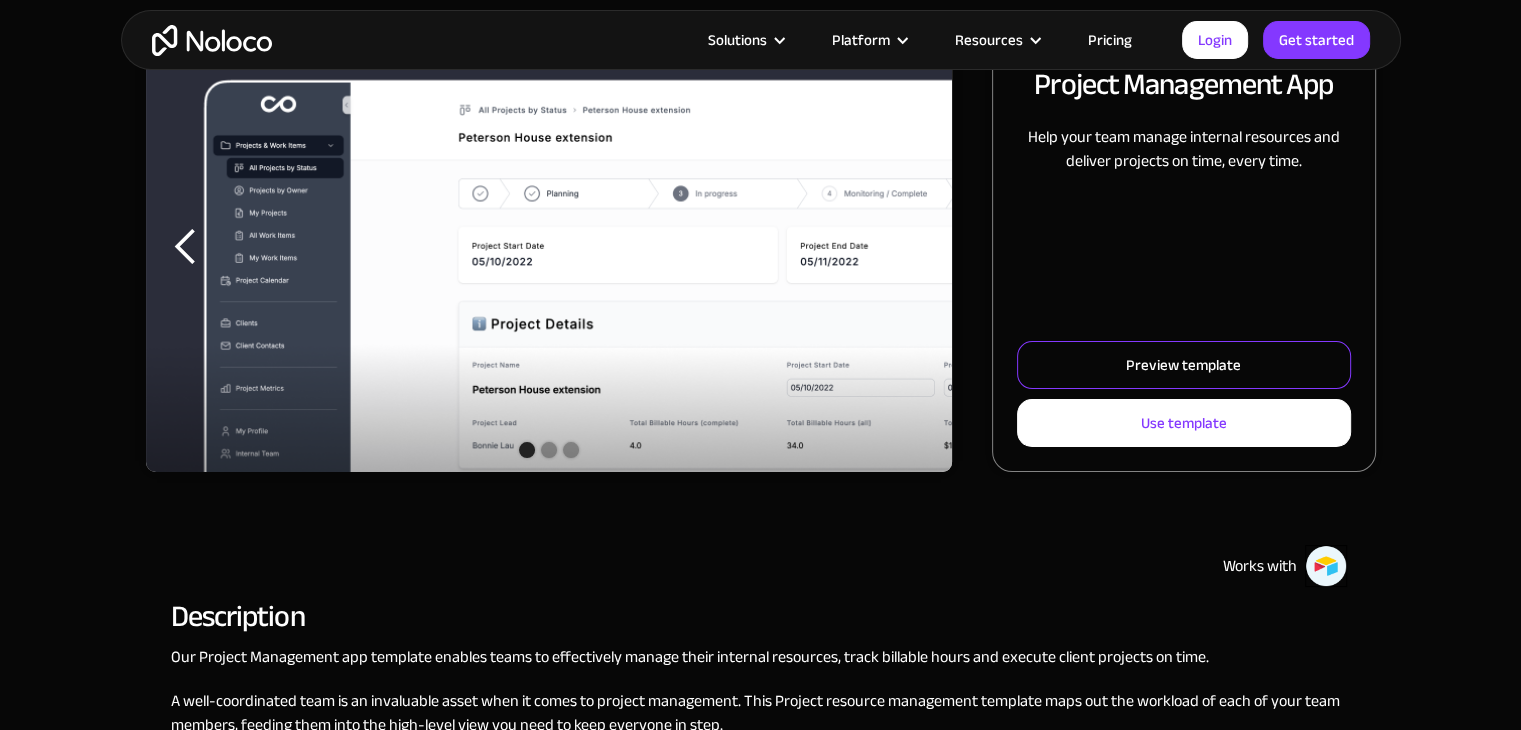 click on "Preview template" at bounding box center [1183, 365] 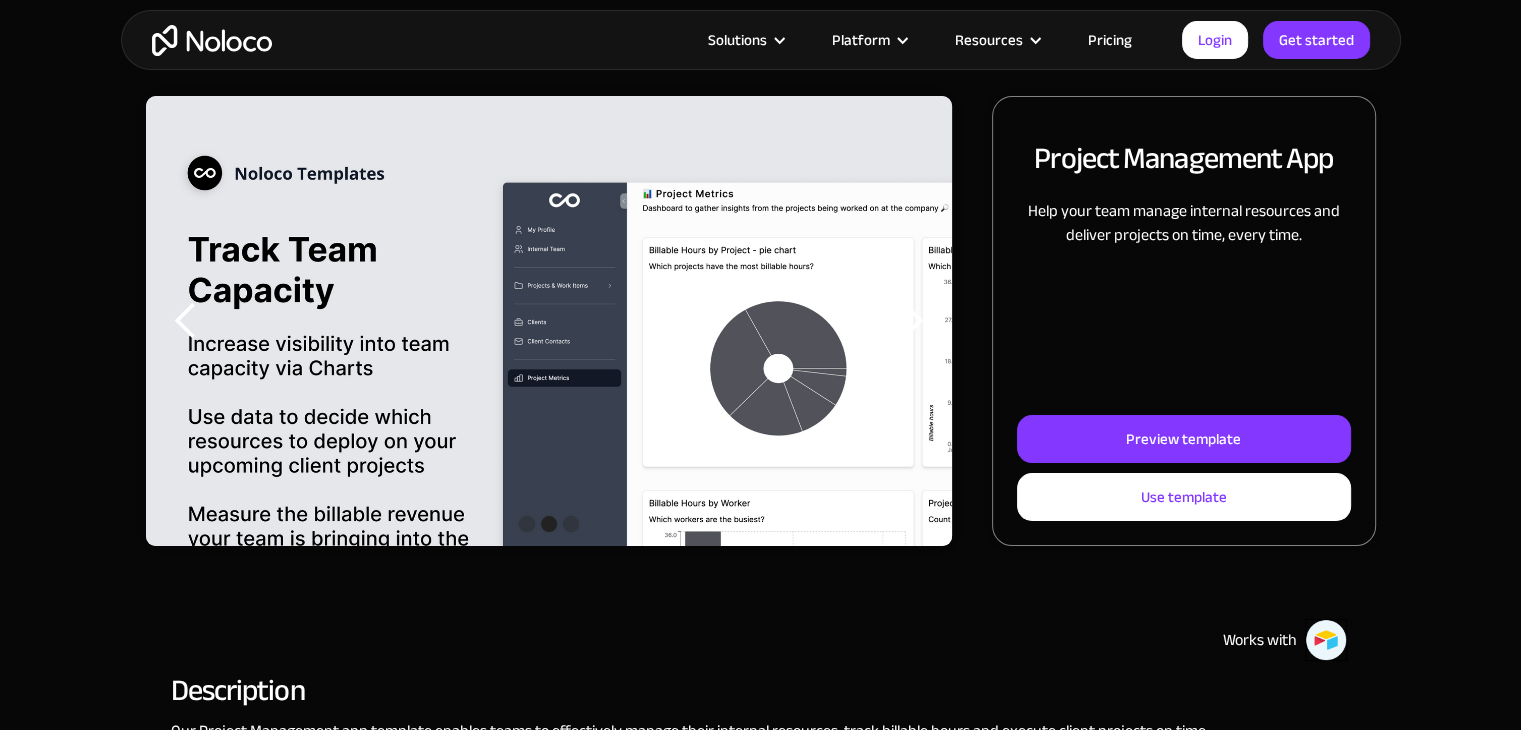 scroll, scrollTop: 240, scrollLeft: 0, axis: vertical 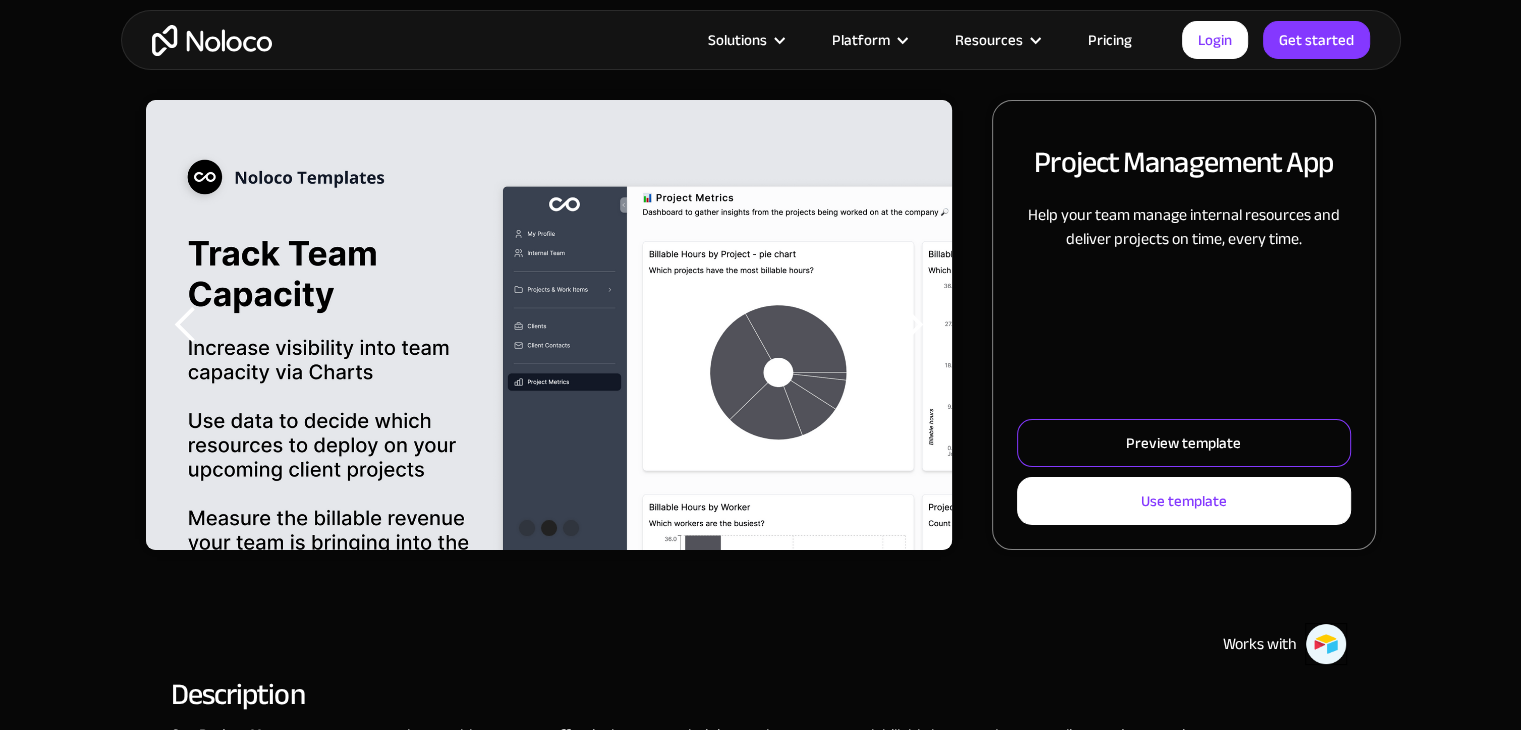click on "Preview template" at bounding box center [1183, 443] 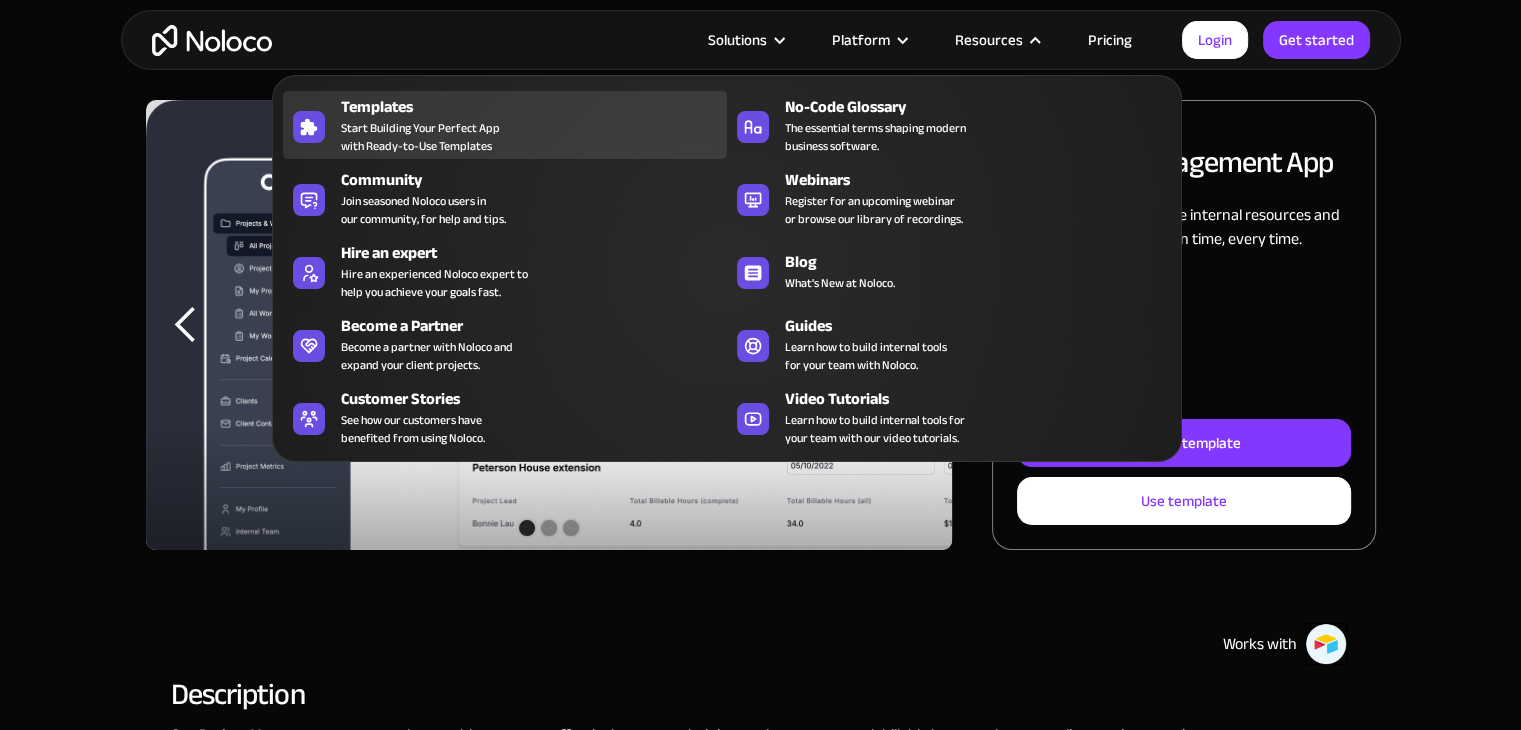 click on "Start Building Your Perfect App with Ready-to-Use Templates" at bounding box center (420, 137) 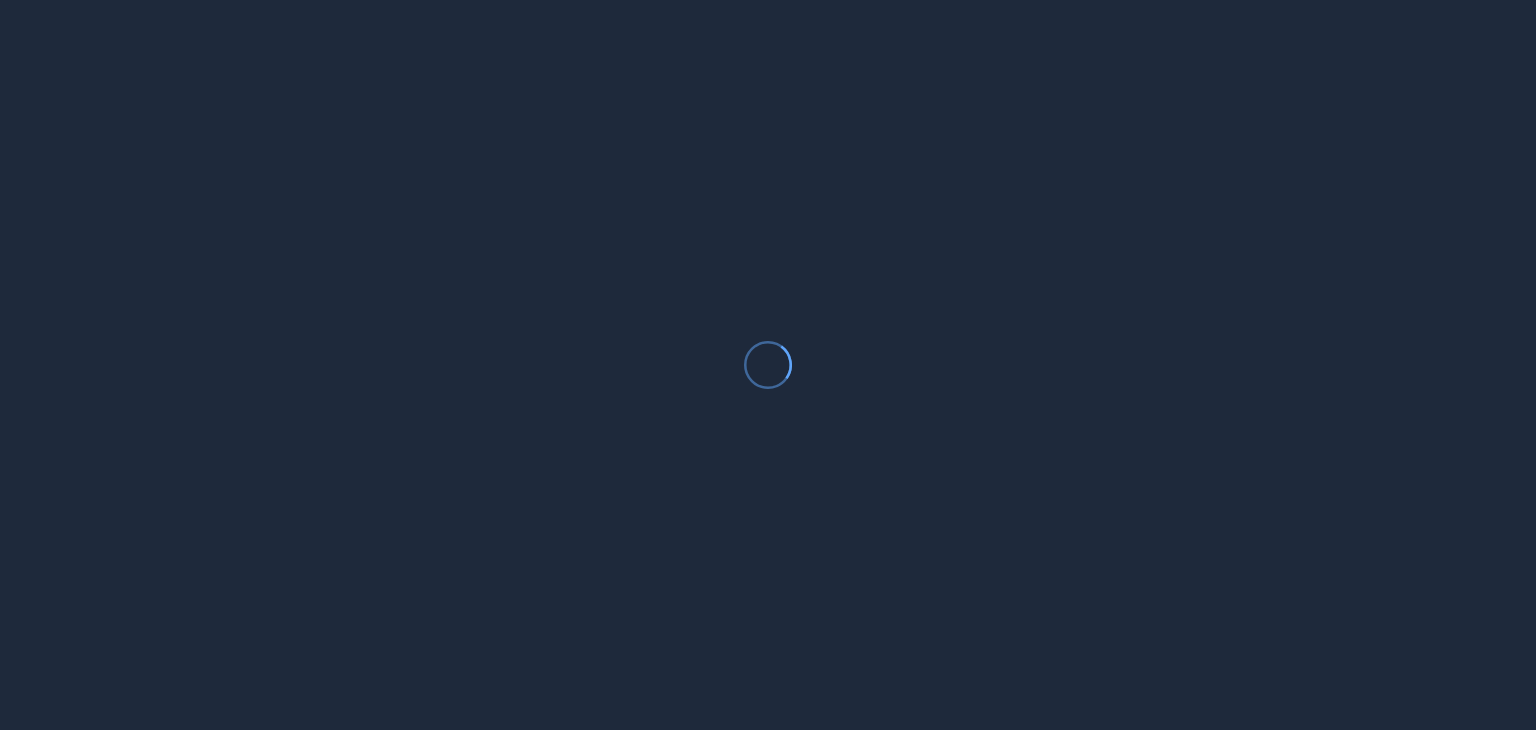 scroll, scrollTop: 0, scrollLeft: 0, axis: both 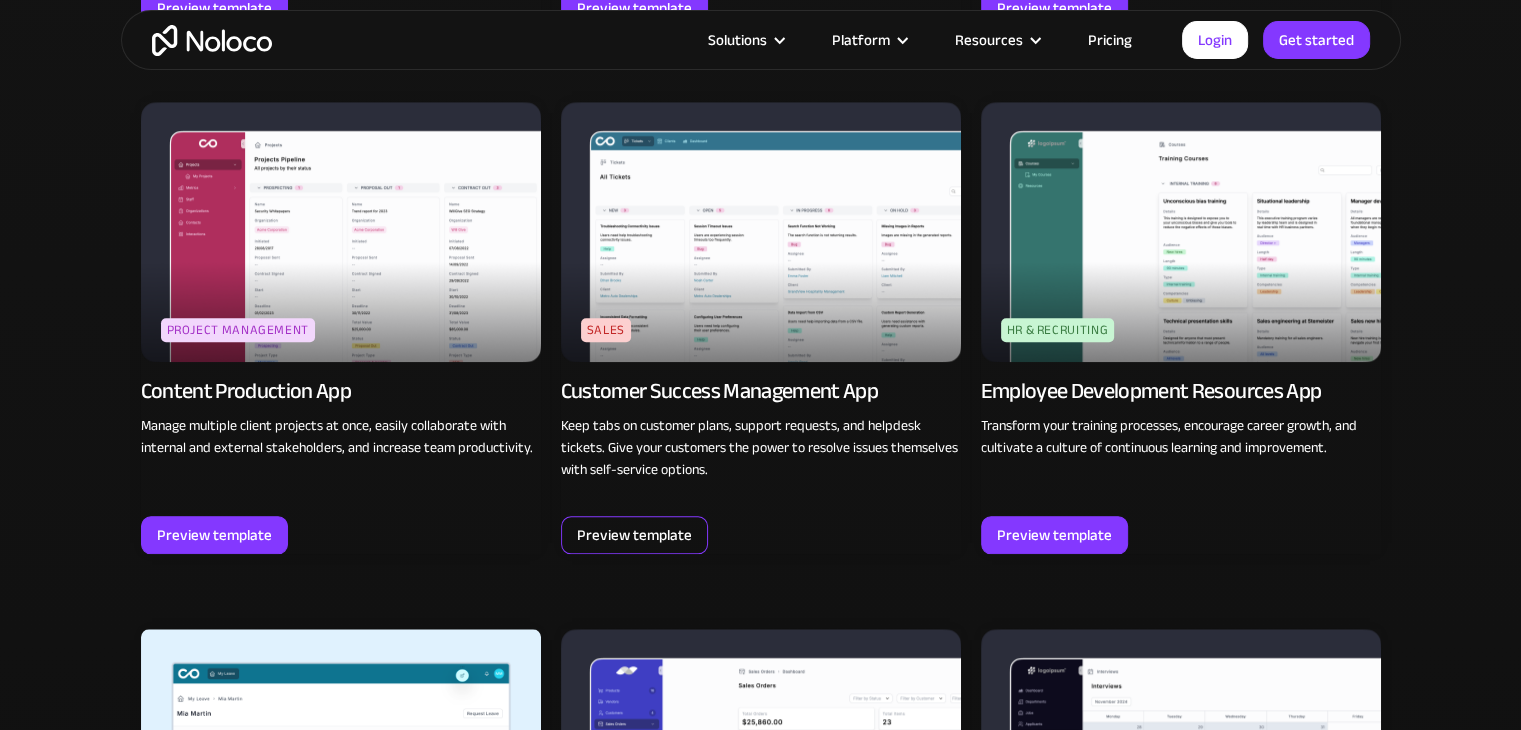click on "Preview template" at bounding box center [634, 535] 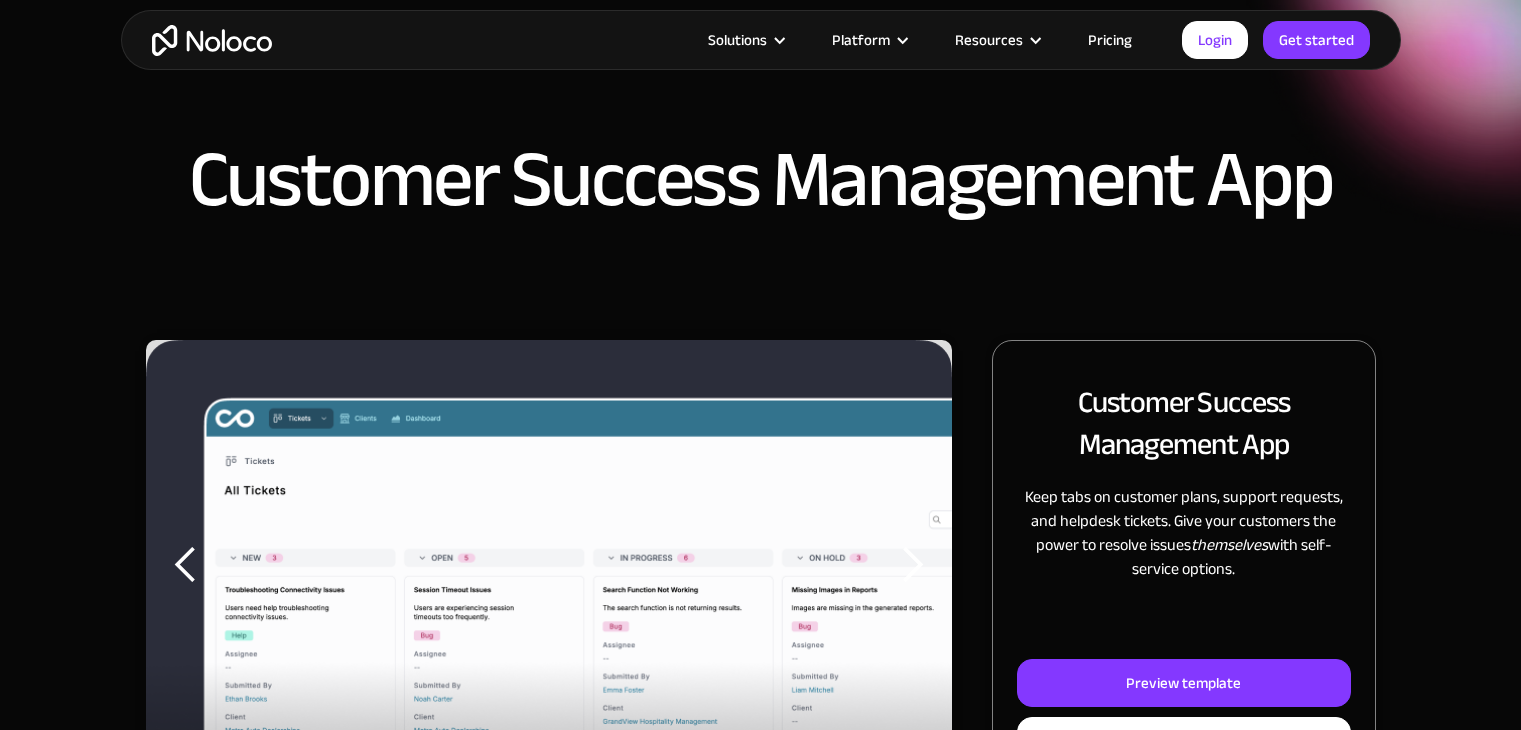 scroll, scrollTop: 303, scrollLeft: 0, axis: vertical 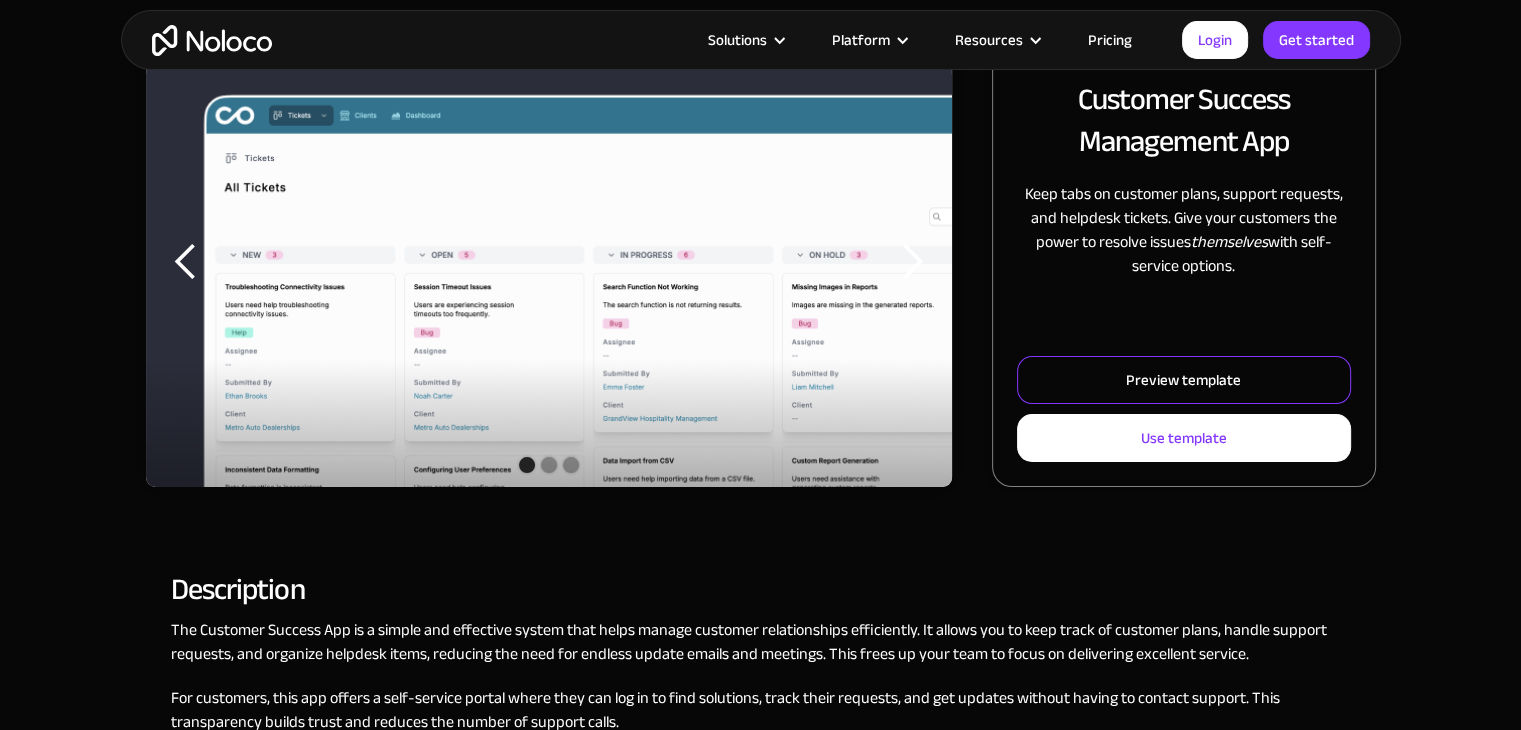 click on "Preview template" at bounding box center (1183, 380) 